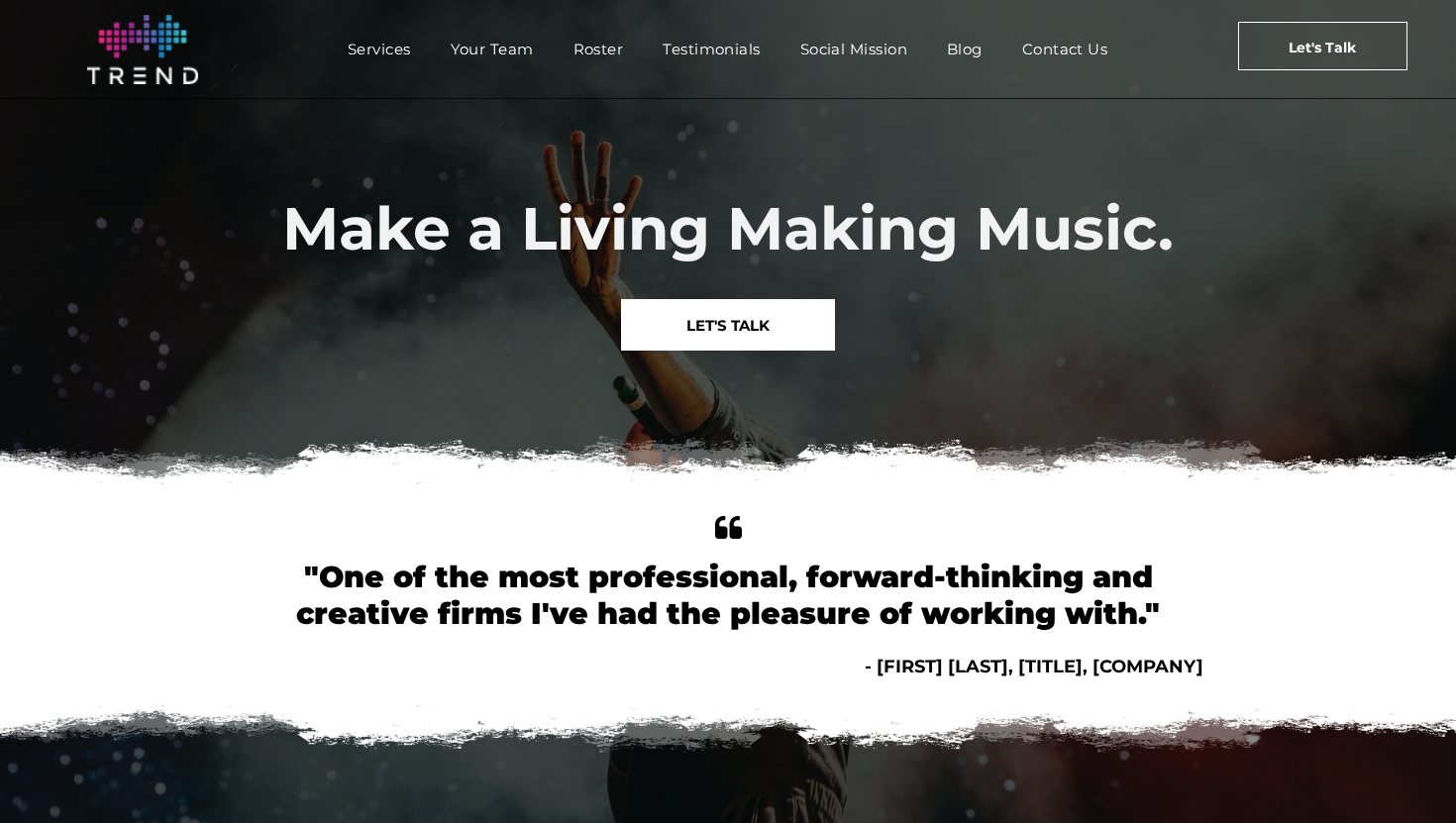 scroll, scrollTop: 0, scrollLeft: 0, axis: both 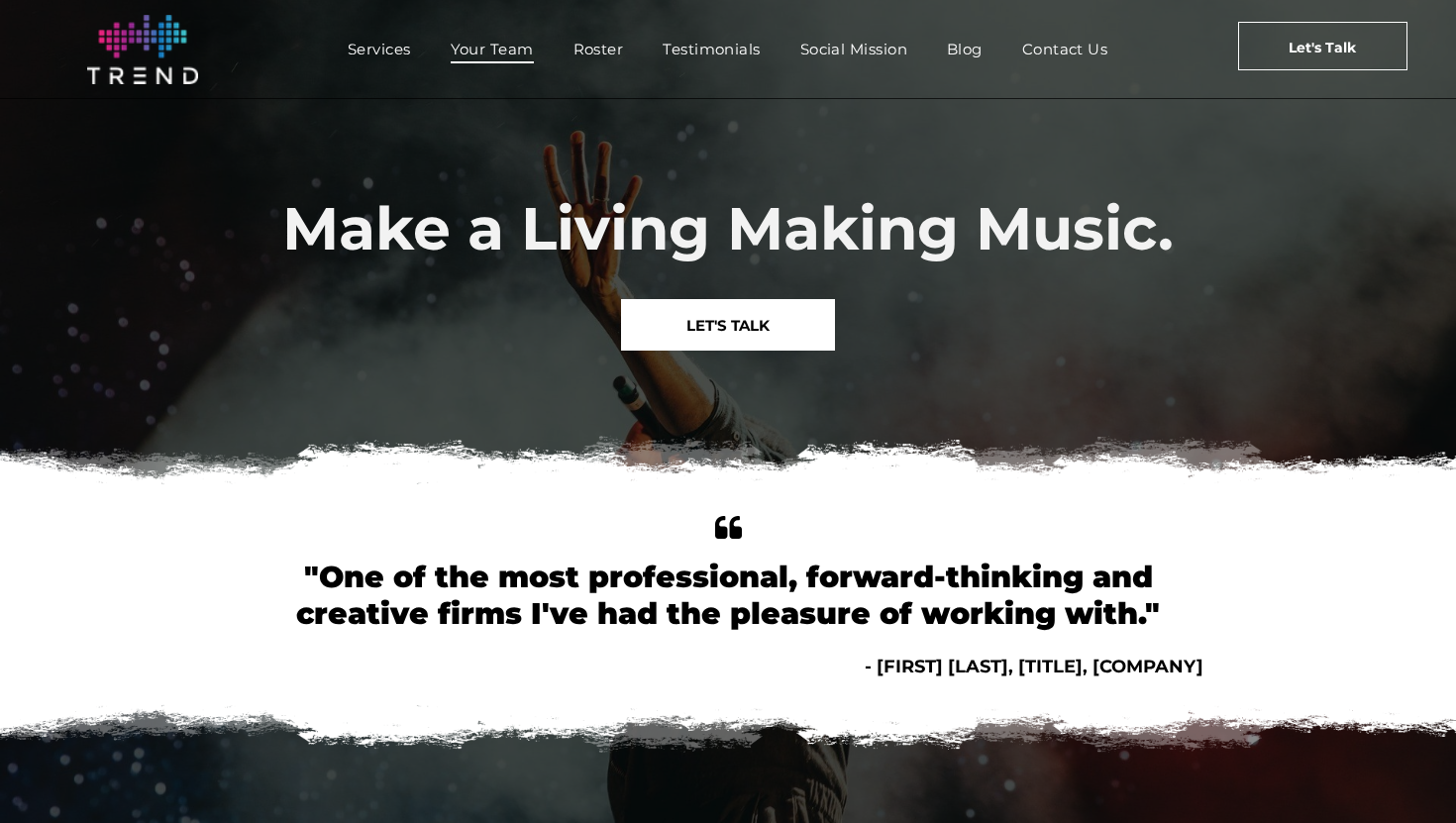click on "Your Team" at bounding box center [492, 49] 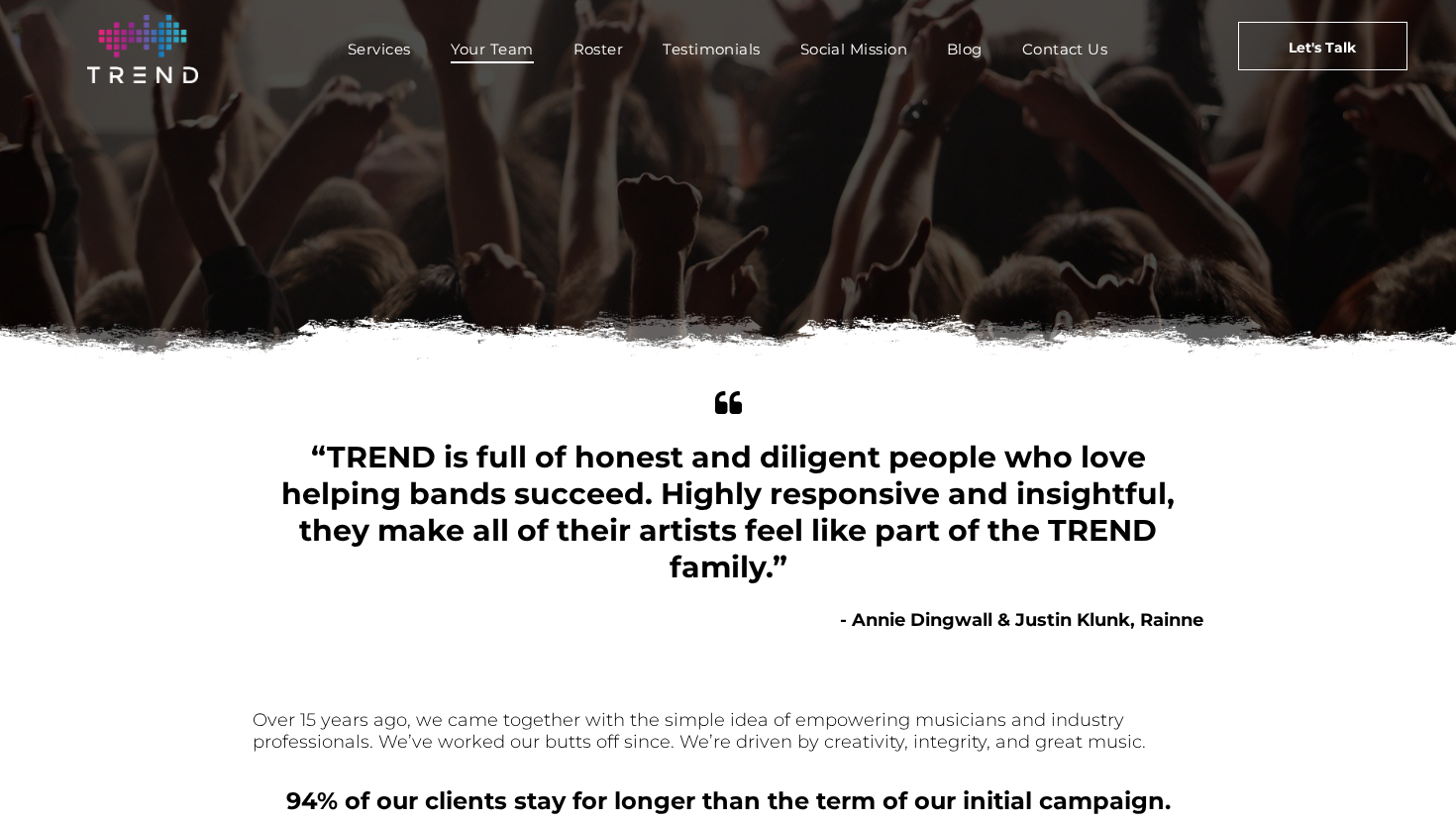 scroll, scrollTop: 0, scrollLeft: 0, axis: both 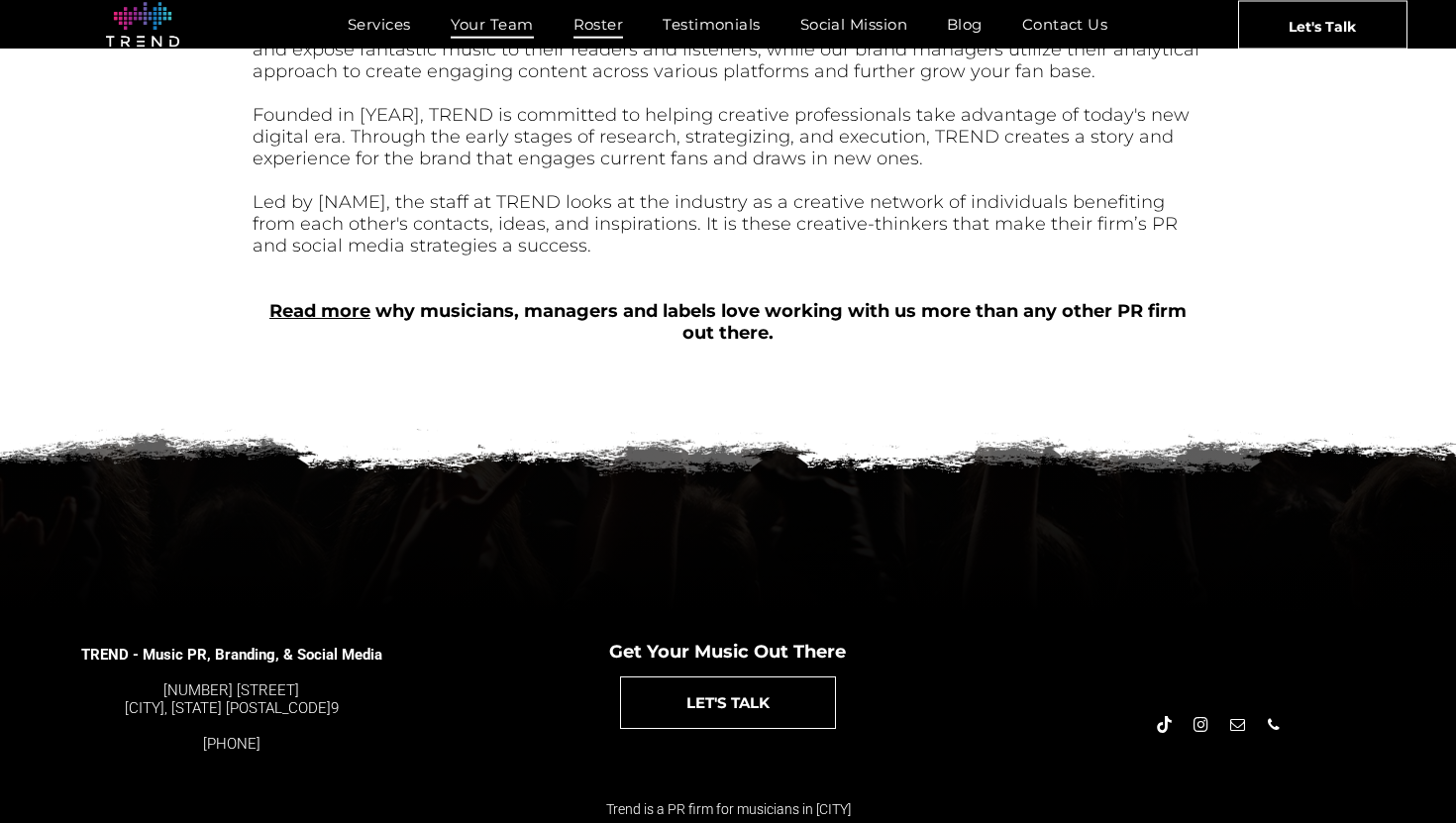 click on "Roster" at bounding box center [598, 24] 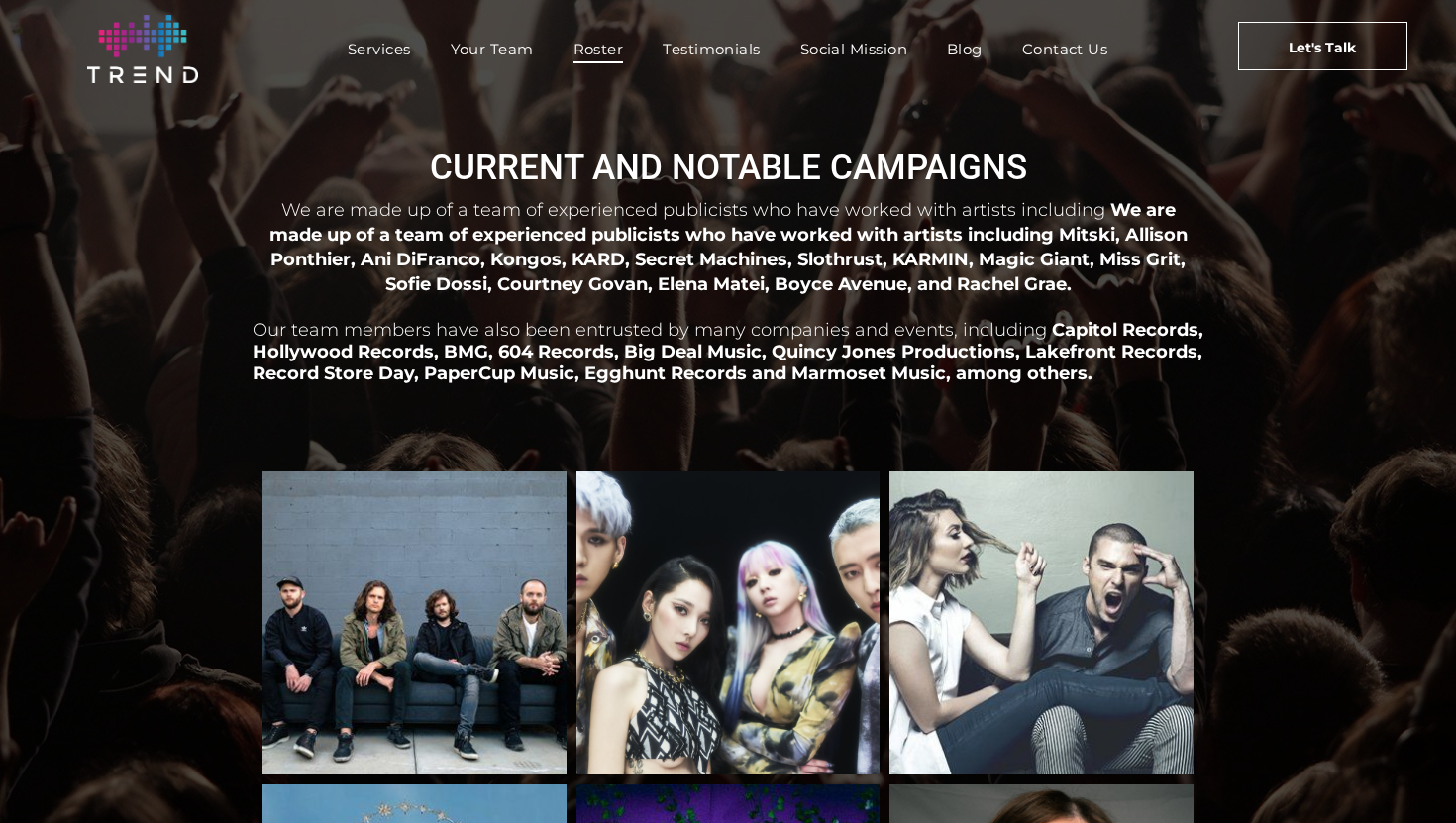 scroll, scrollTop: 0, scrollLeft: 0, axis: both 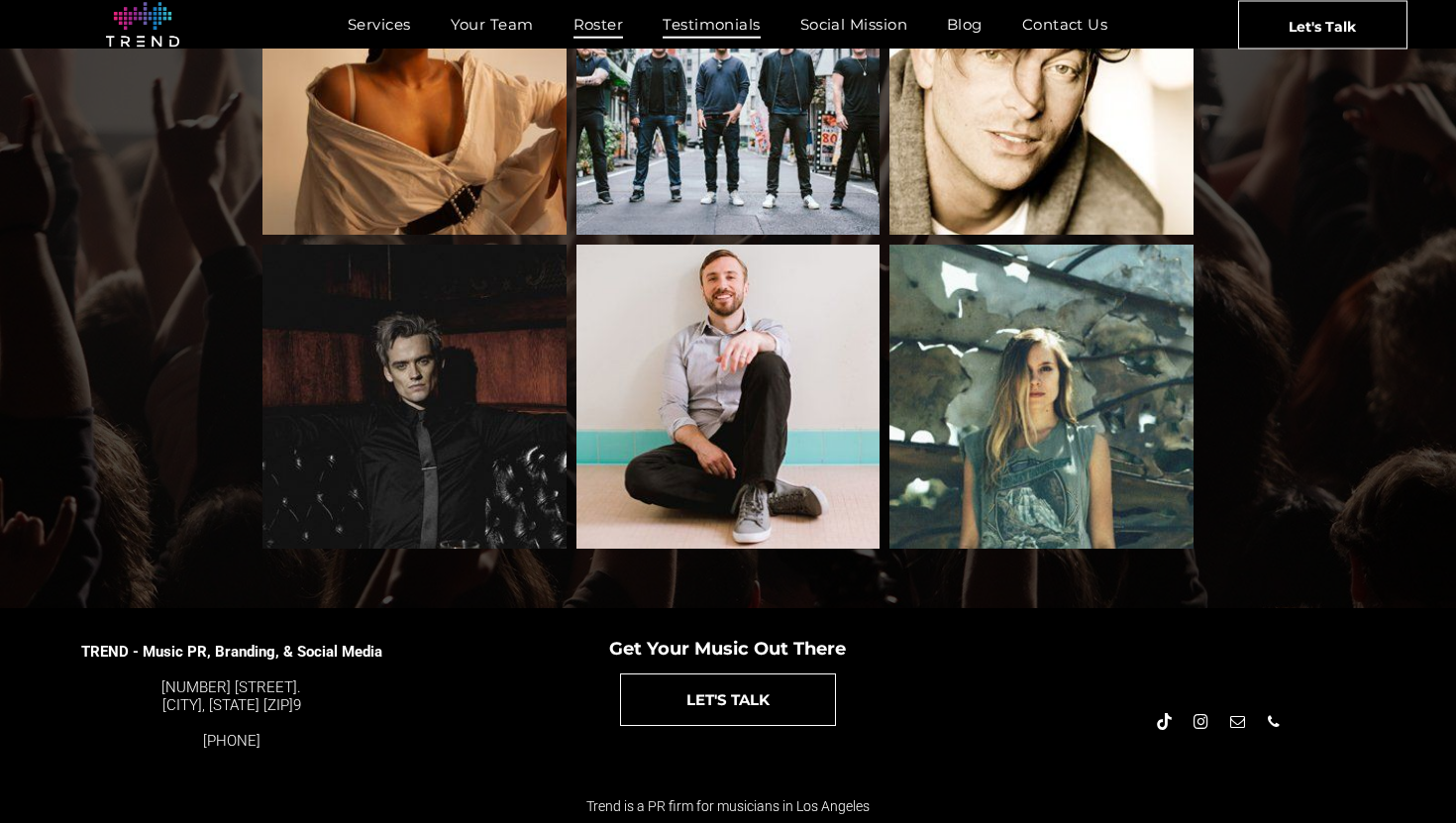 click on "Testimonials" at bounding box center (711, 24) 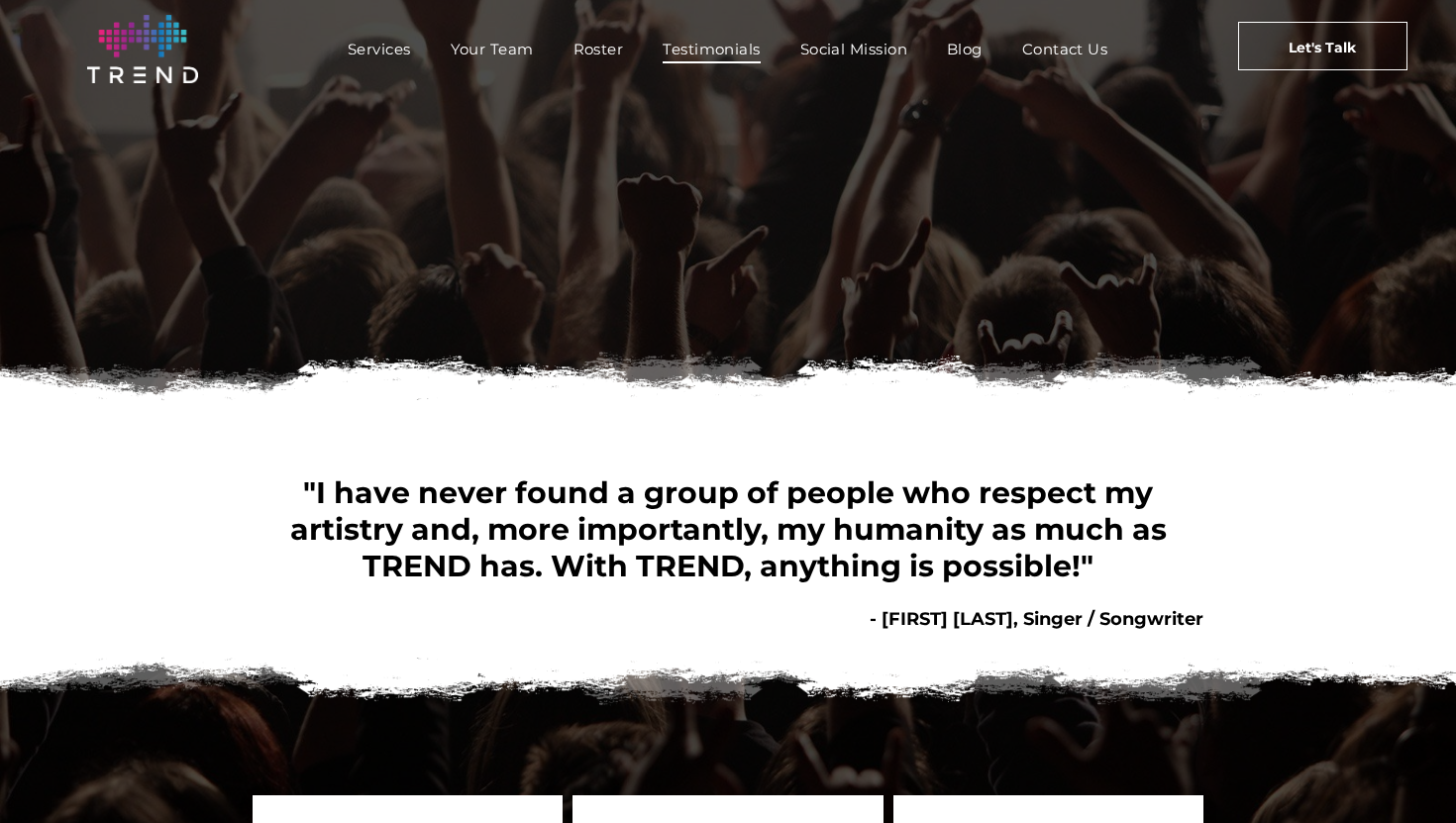 scroll, scrollTop: 0, scrollLeft: 0, axis: both 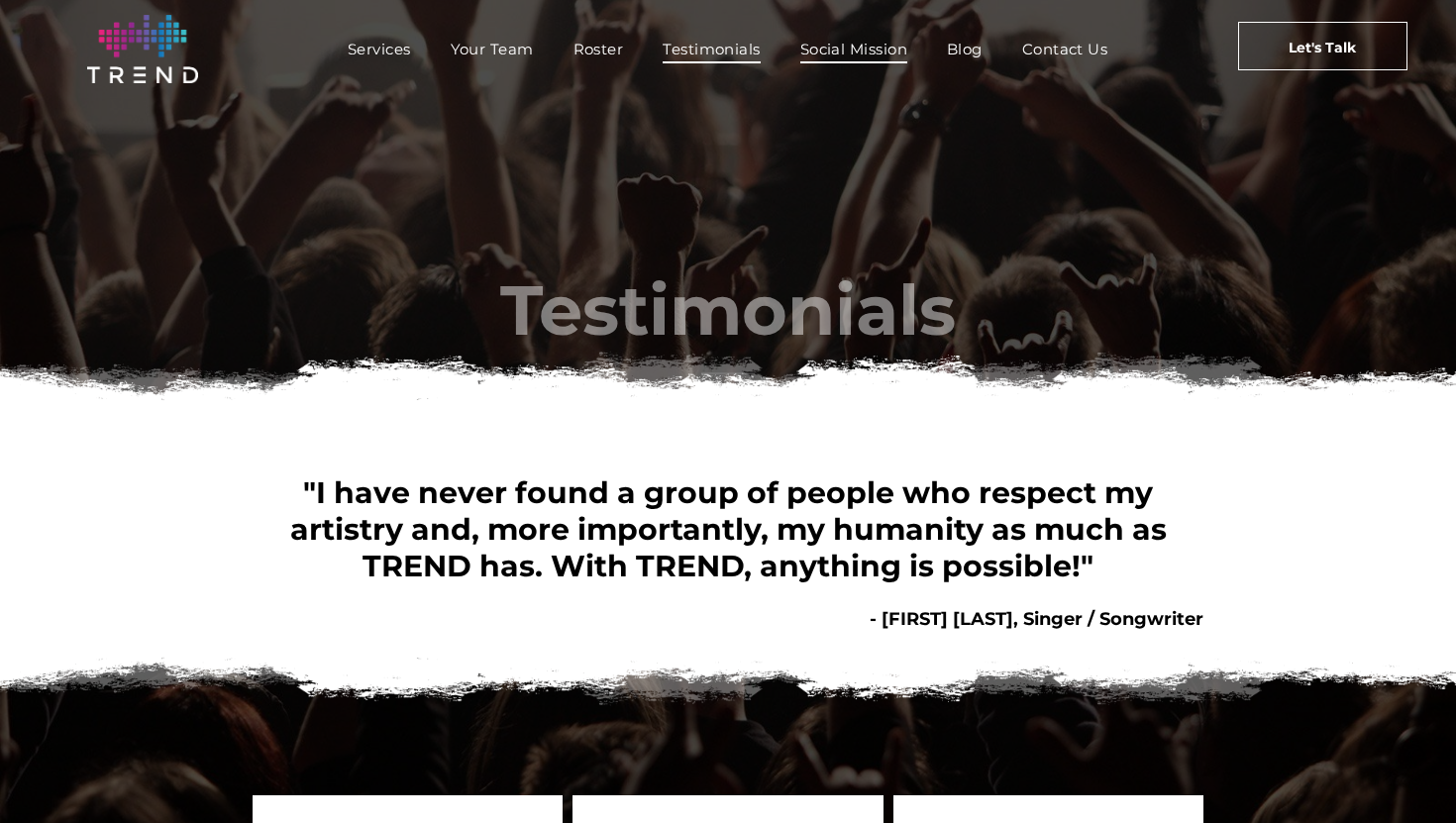 click on "Social Mission" at bounding box center [854, 49] 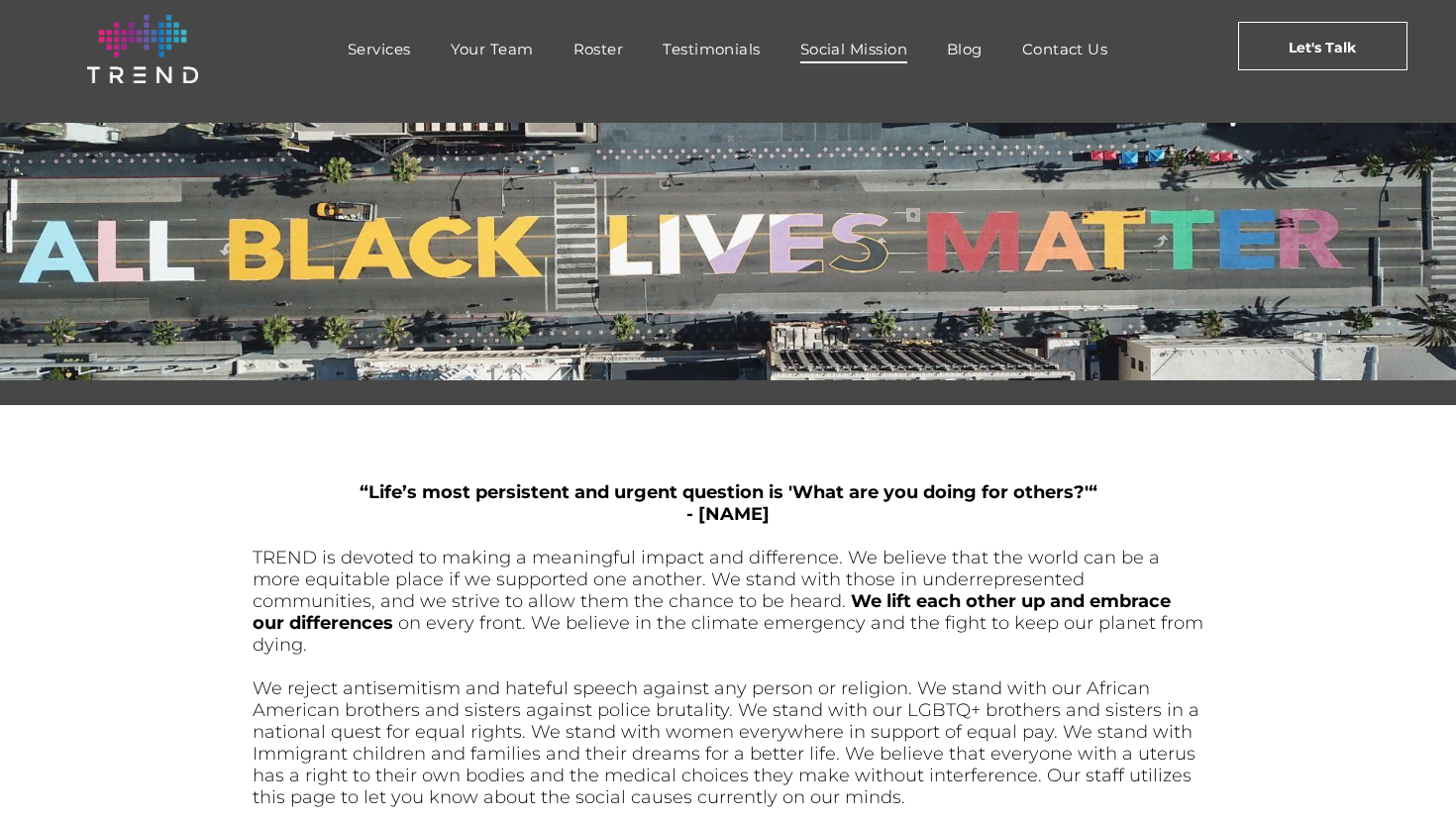 scroll, scrollTop: 0, scrollLeft: 0, axis: both 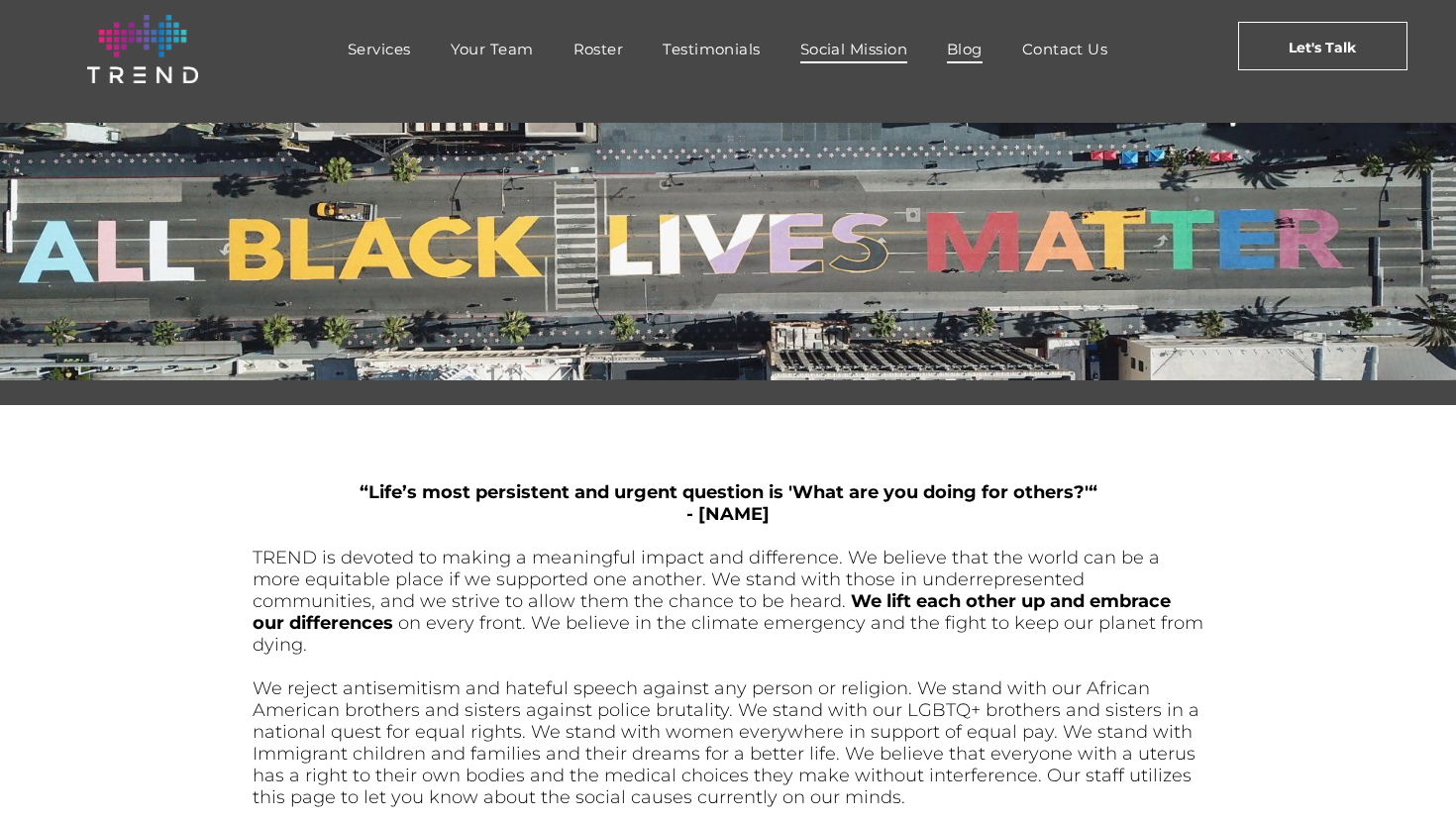 click on "Blog" at bounding box center (965, 49) 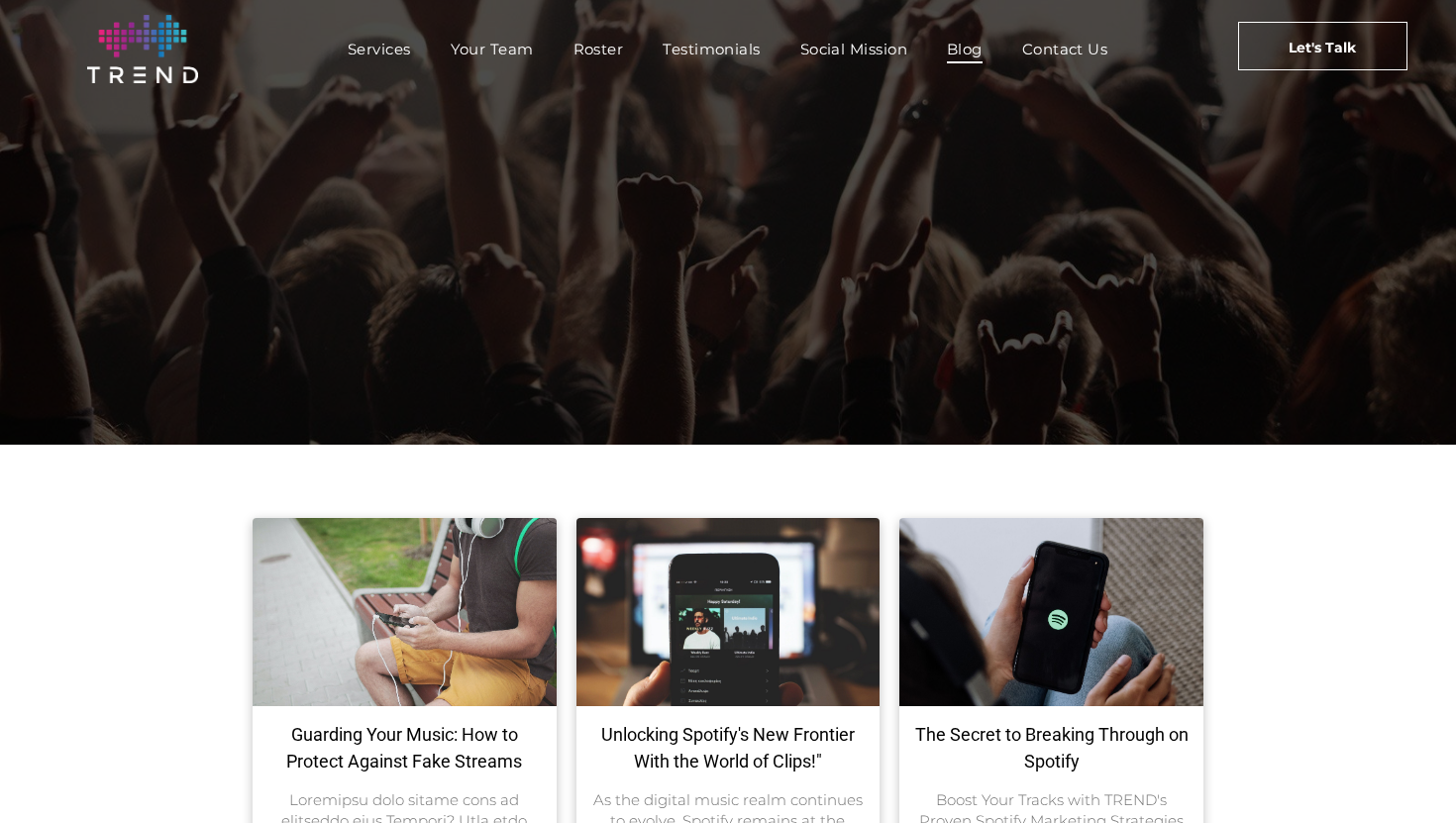 scroll, scrollTop: 0, scrollLeft: 0, axis: both 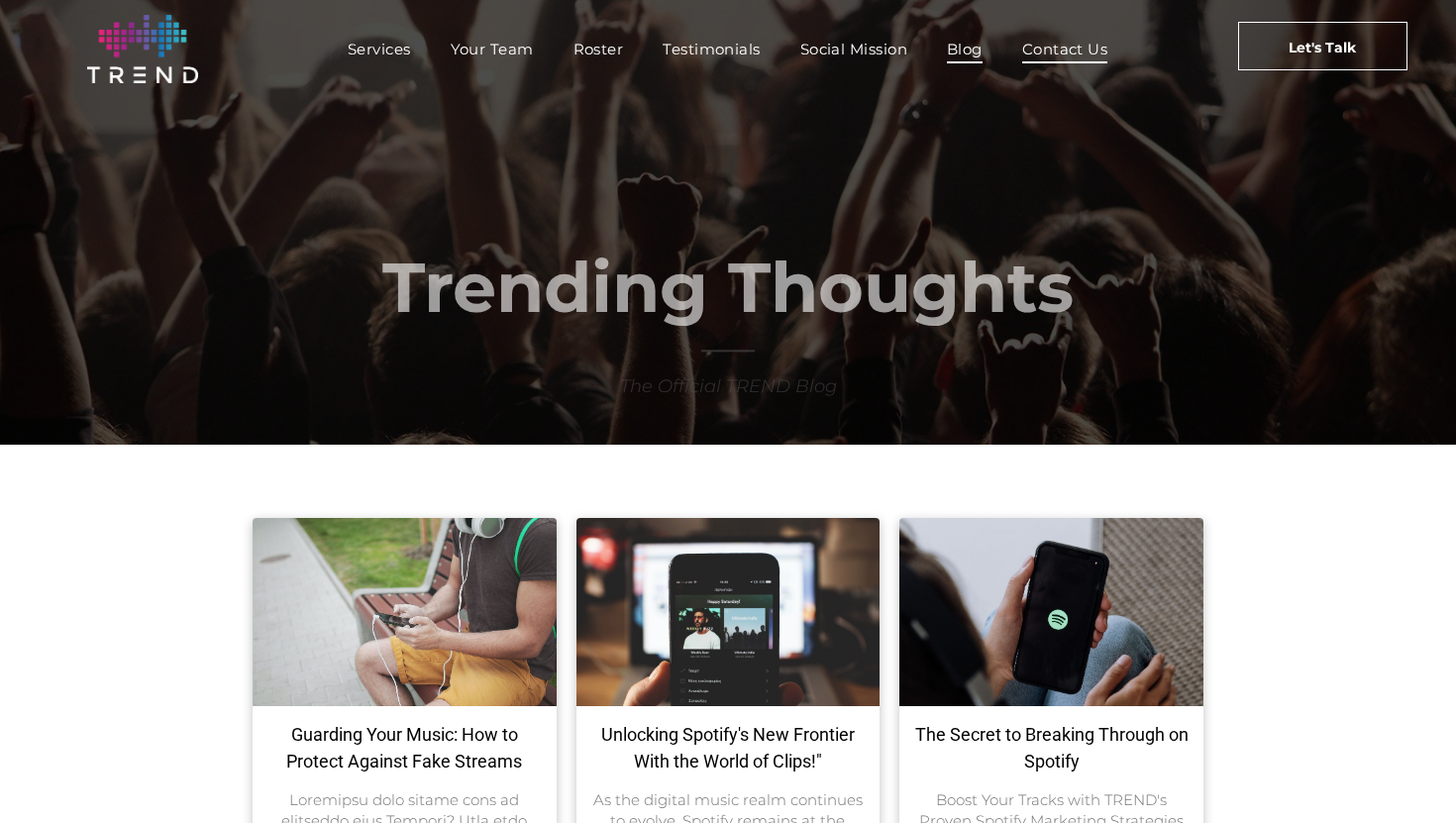 click on "Contact Us" at bounding box center (1065, 49) 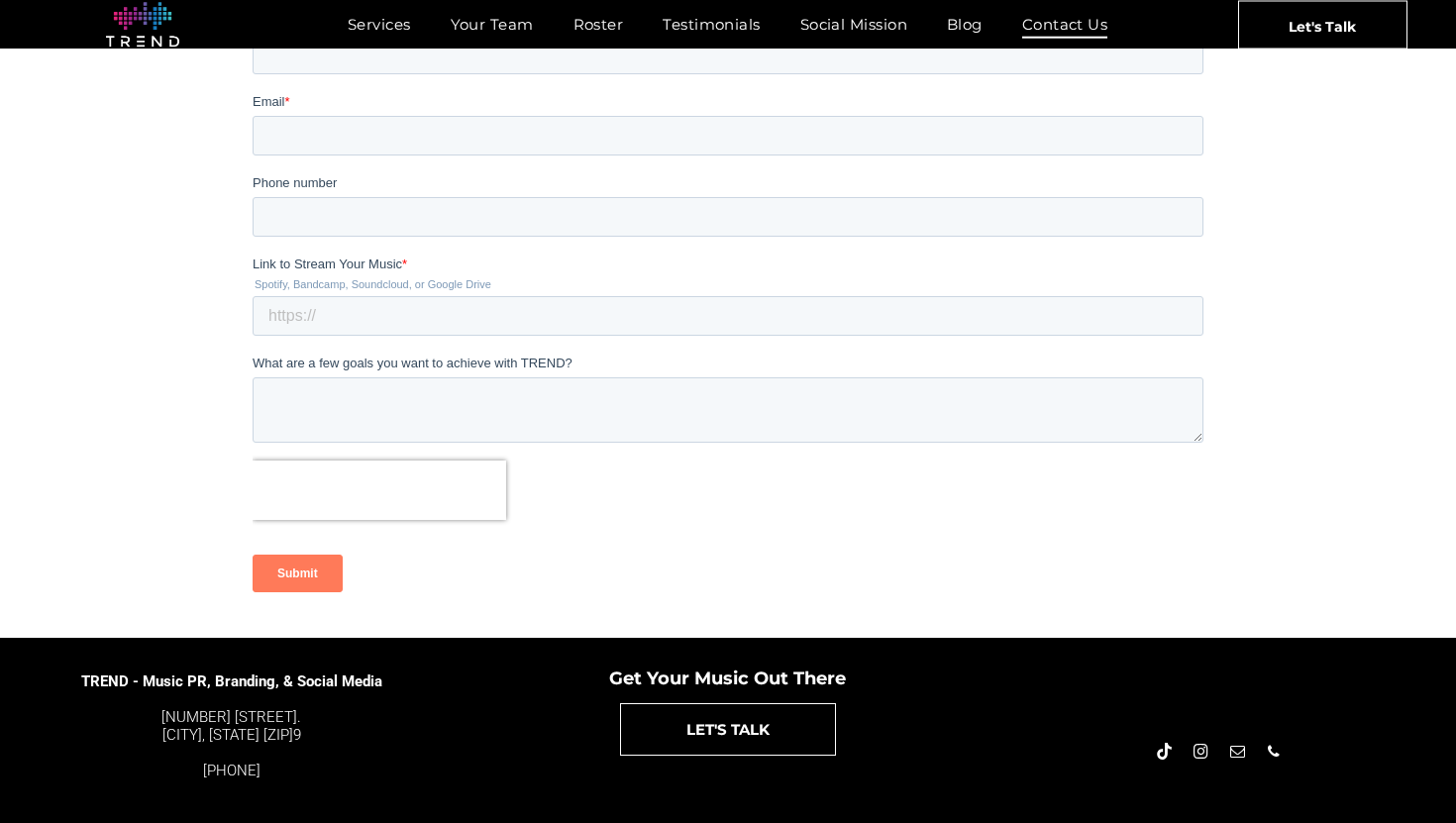scroll, scrollTop: 0, scrollLeft: 0, axis: both 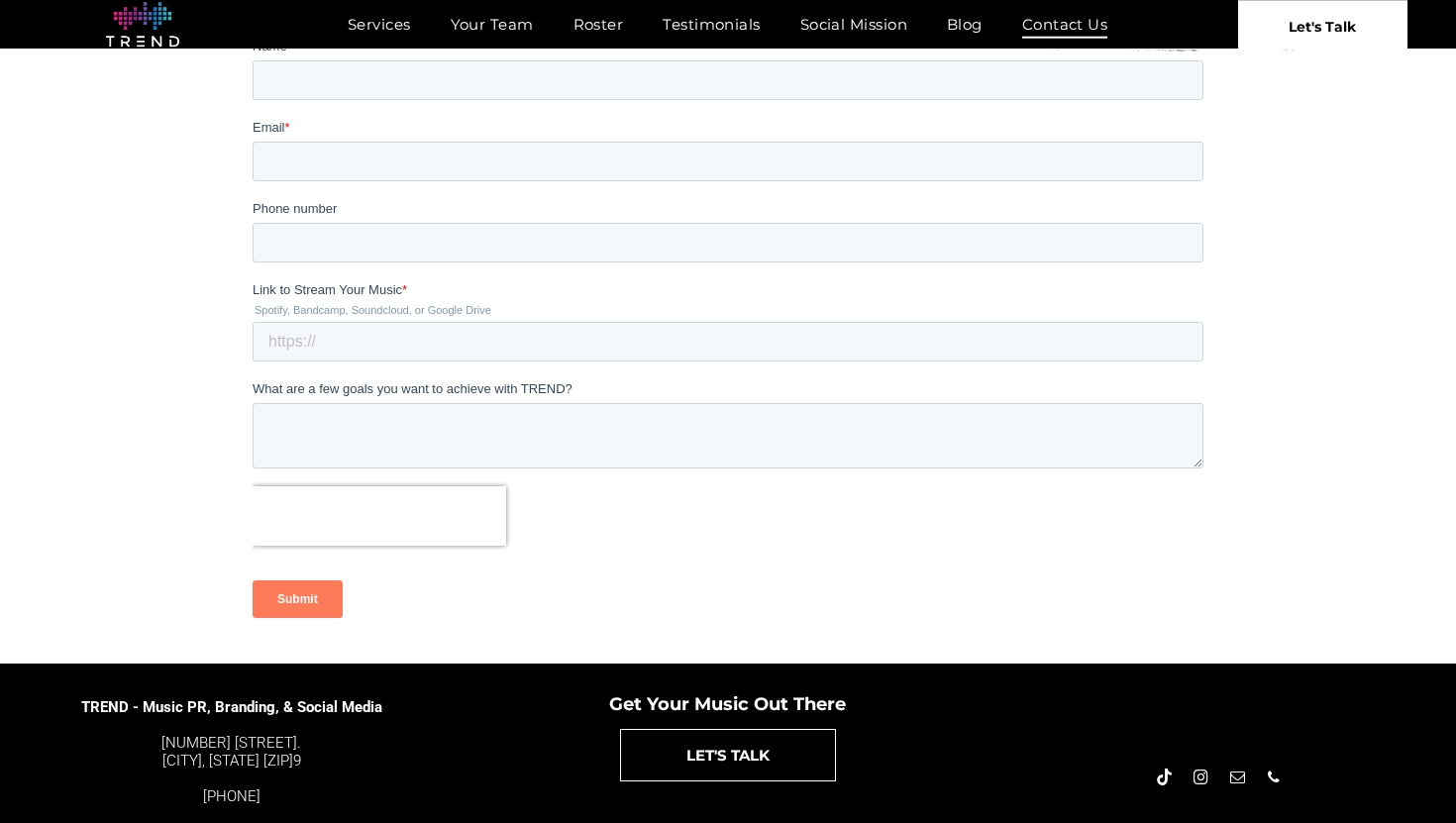 click on "Let's Talk" at bounding box center (1322, 26) 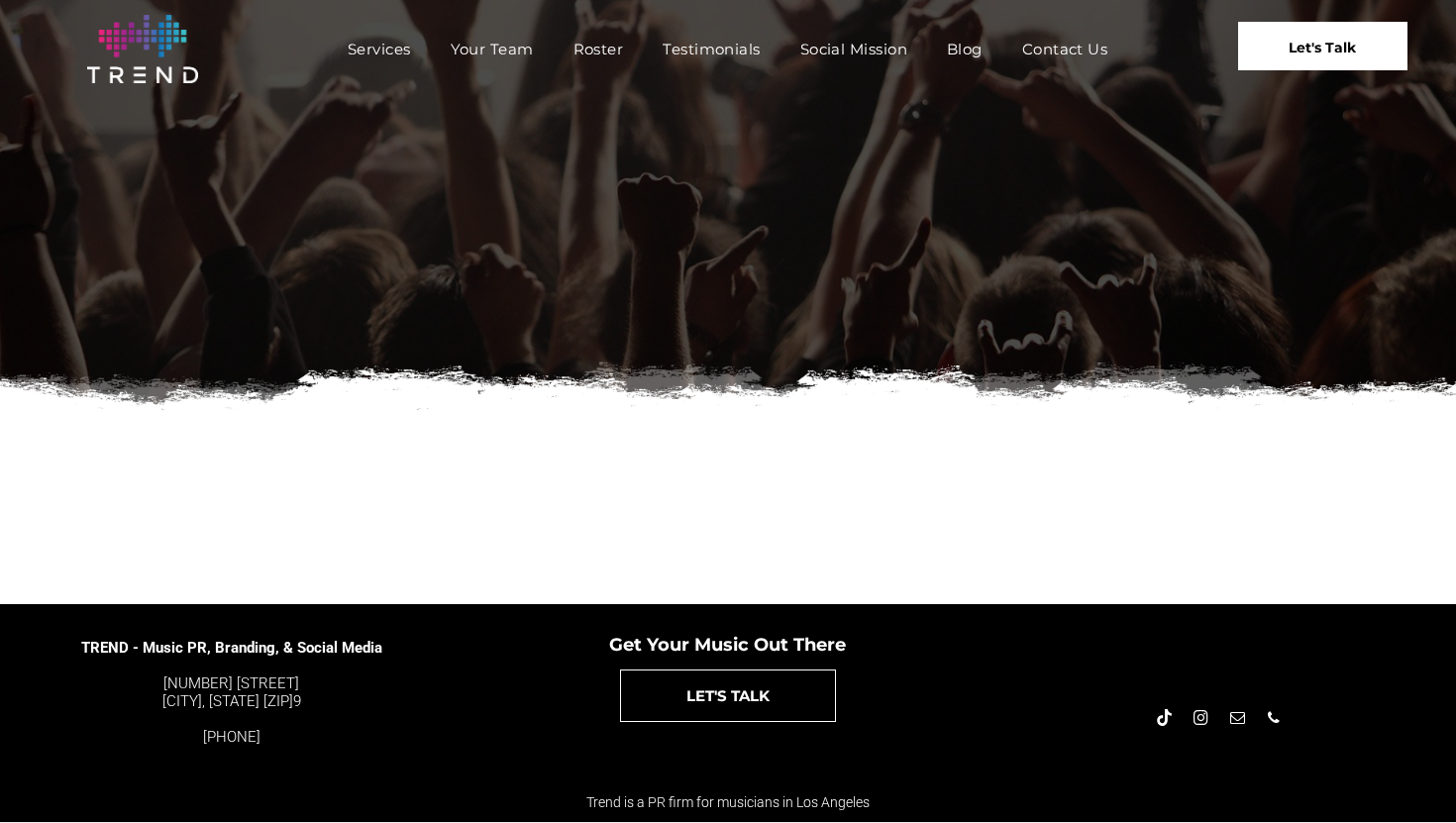 scroll, scrollTop: 0, scrollLeft: 0, axis: both 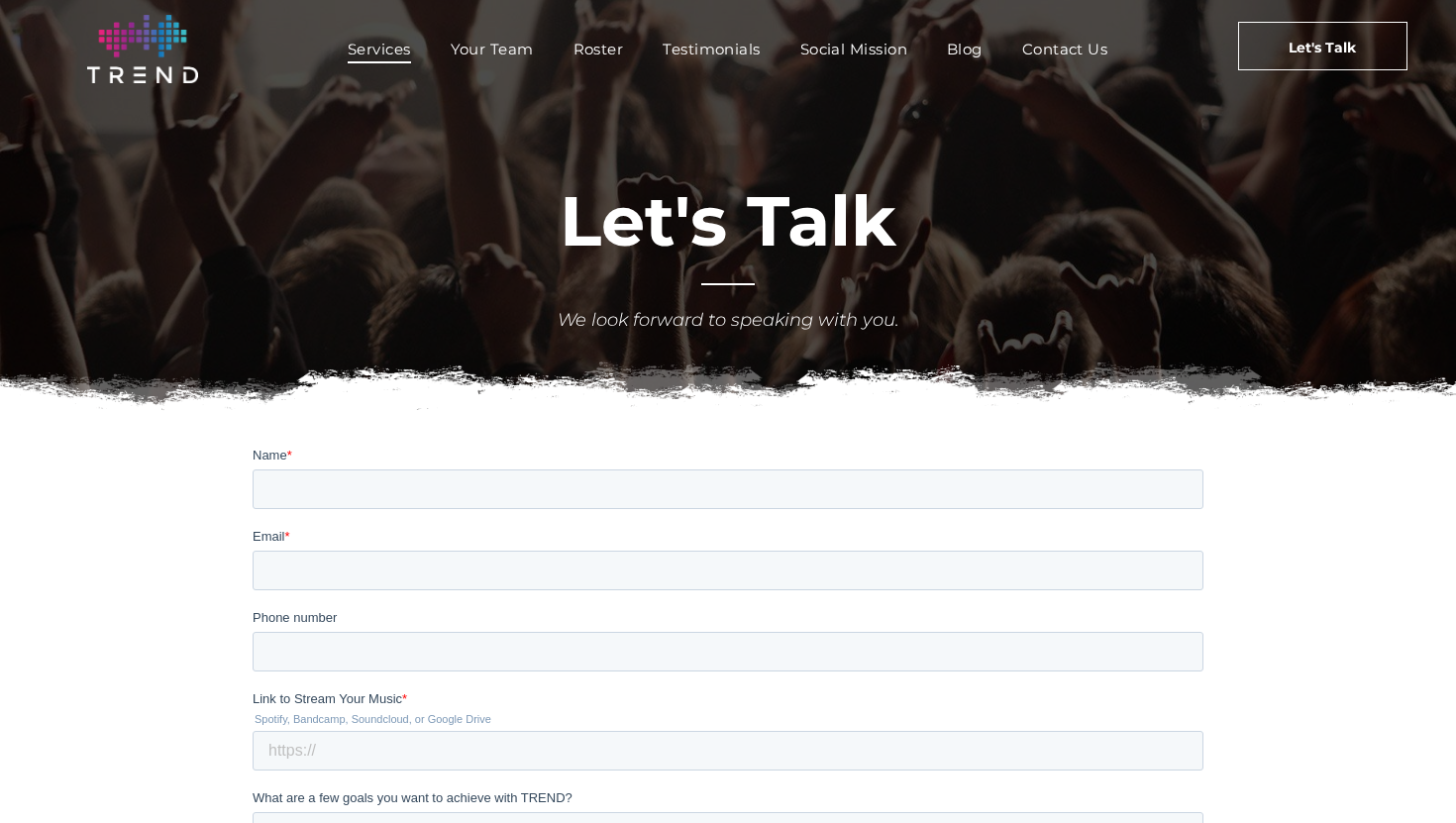 click on "Services" at bounding box center (379, 49) 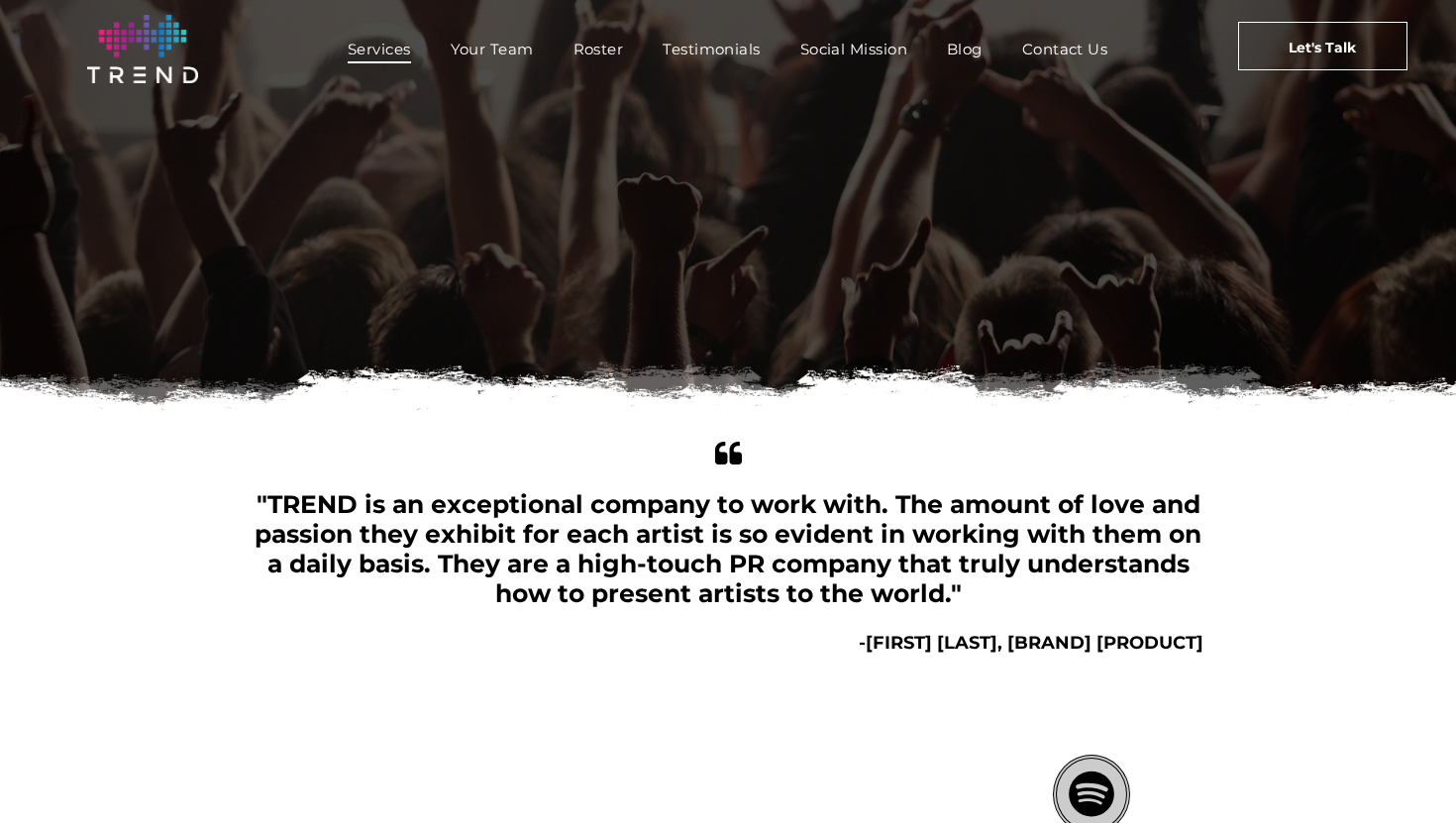 scroll, scrollTop: 0, scrollLeft: 0, axis: both 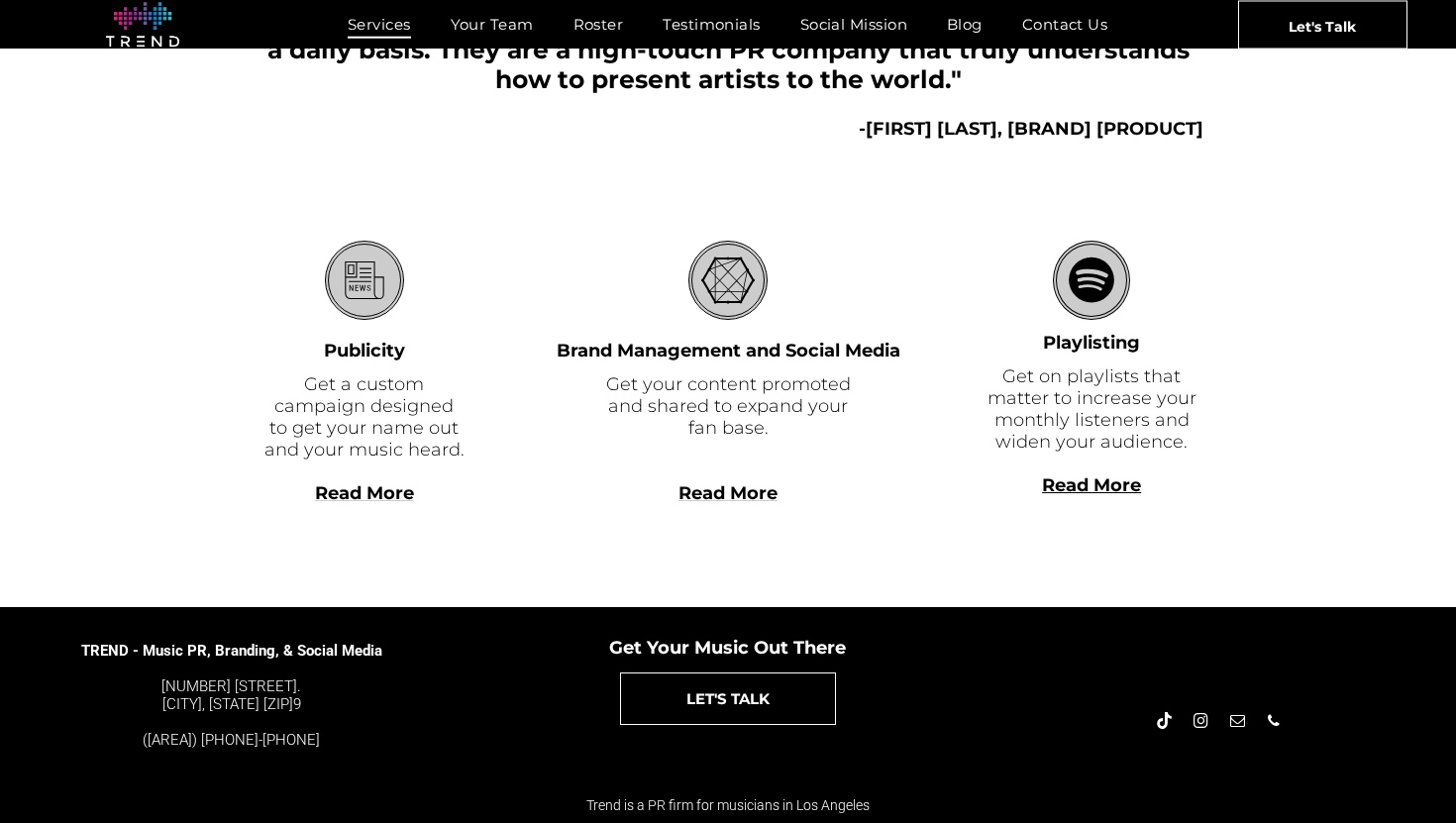 click at bounding box center (1237, 721) 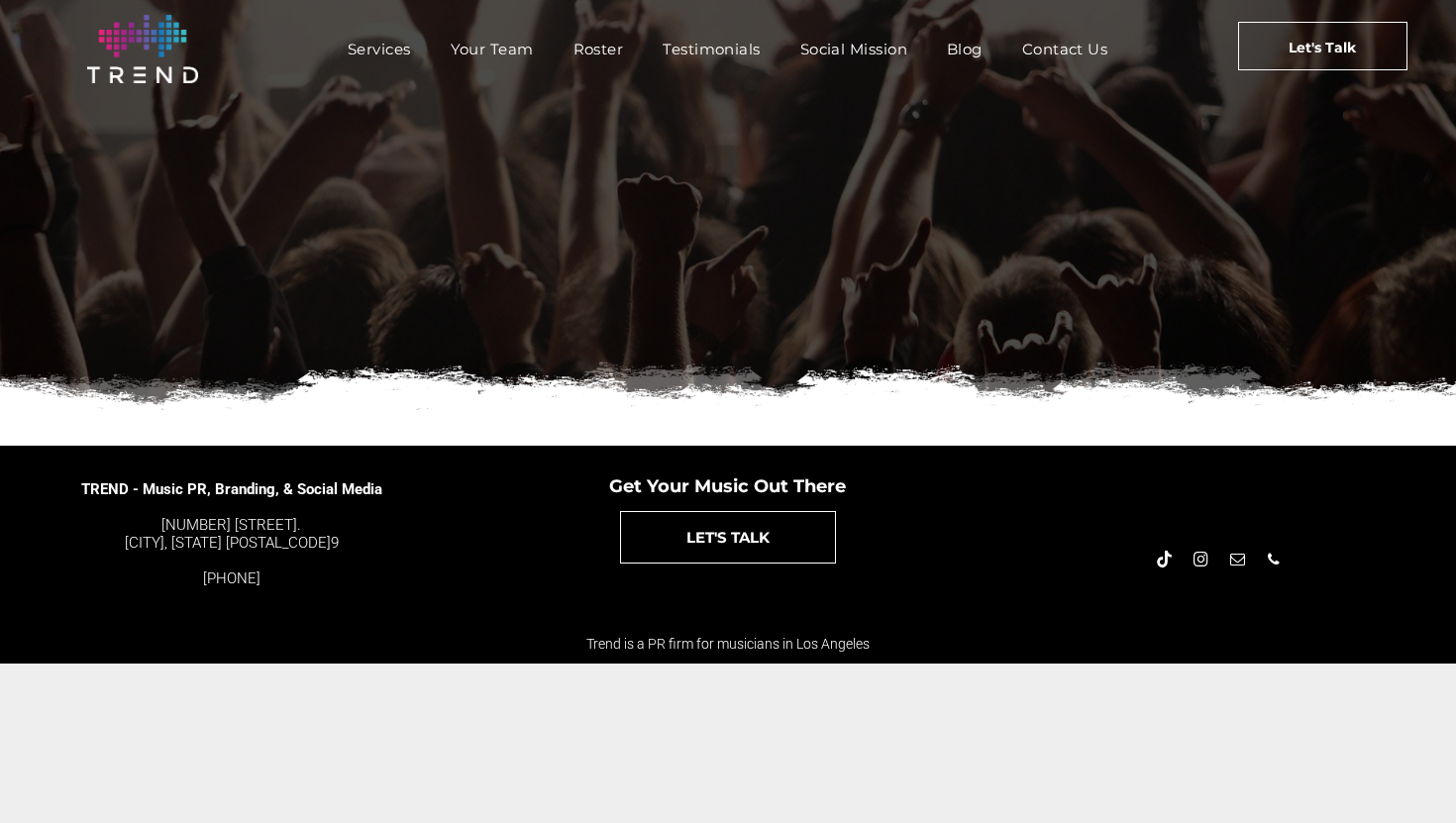 scroll, scrollTop: 0, scrollLeft: 0, axis: both 